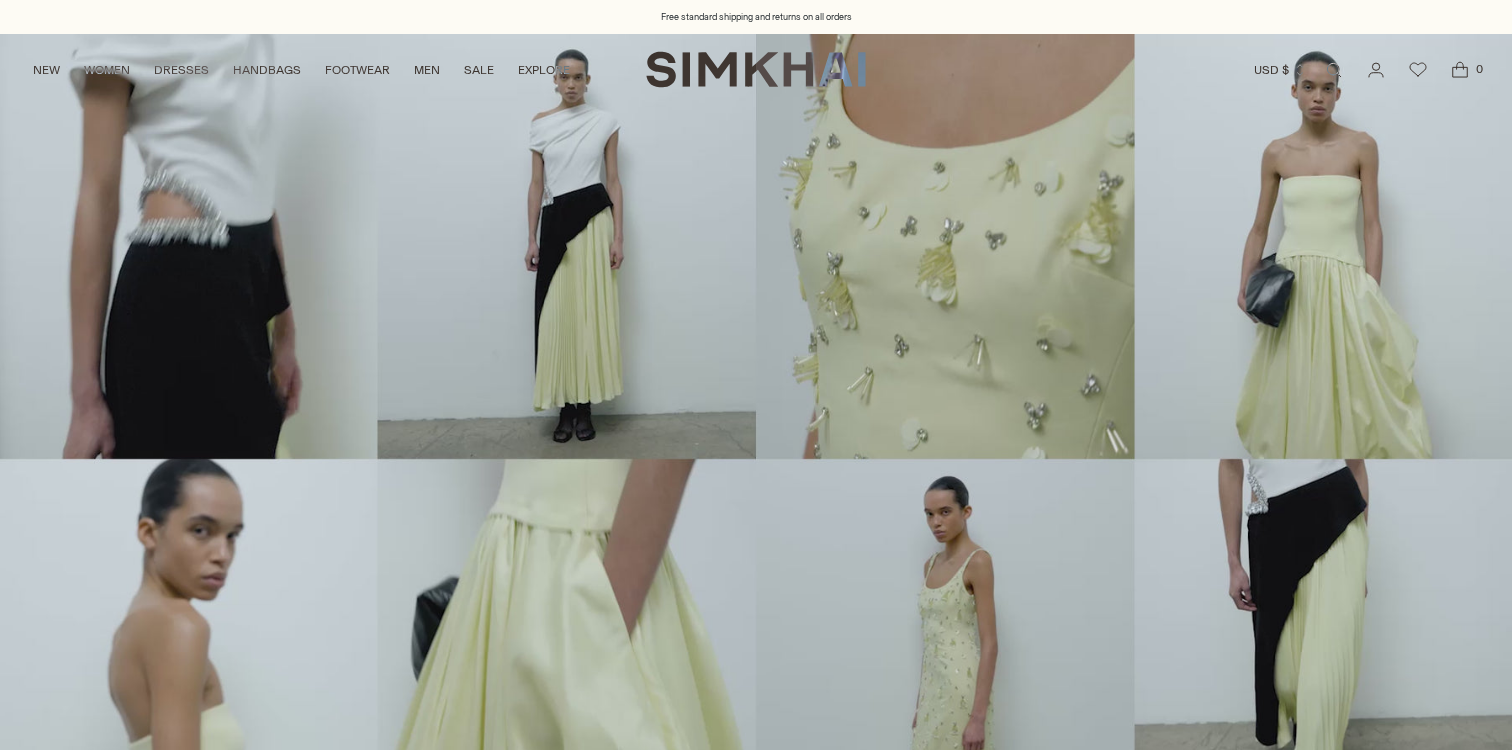 scroll, scrollTop: 0, scrollLeft: 0, axis: both 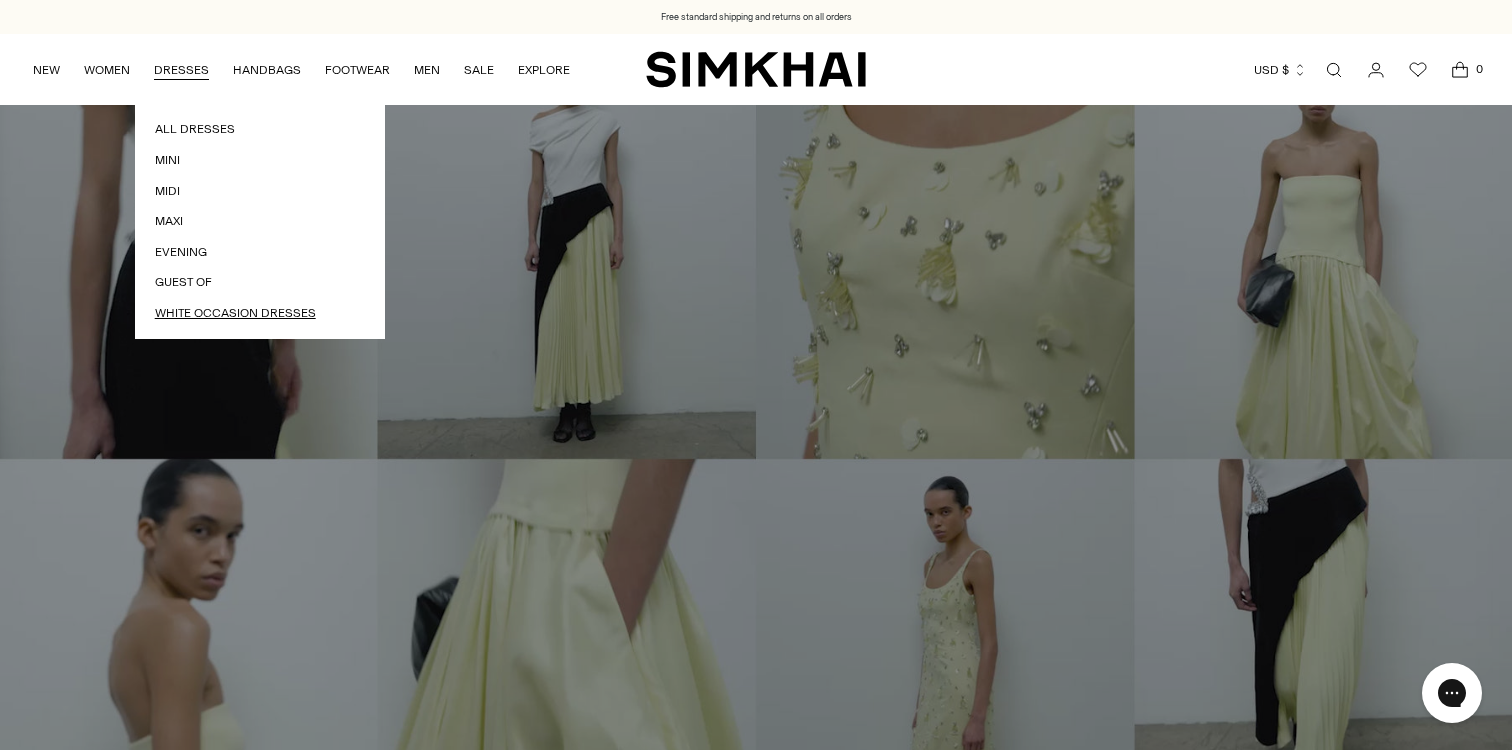 click on "White Occasion Dresses" at bounding box center [260, 313] 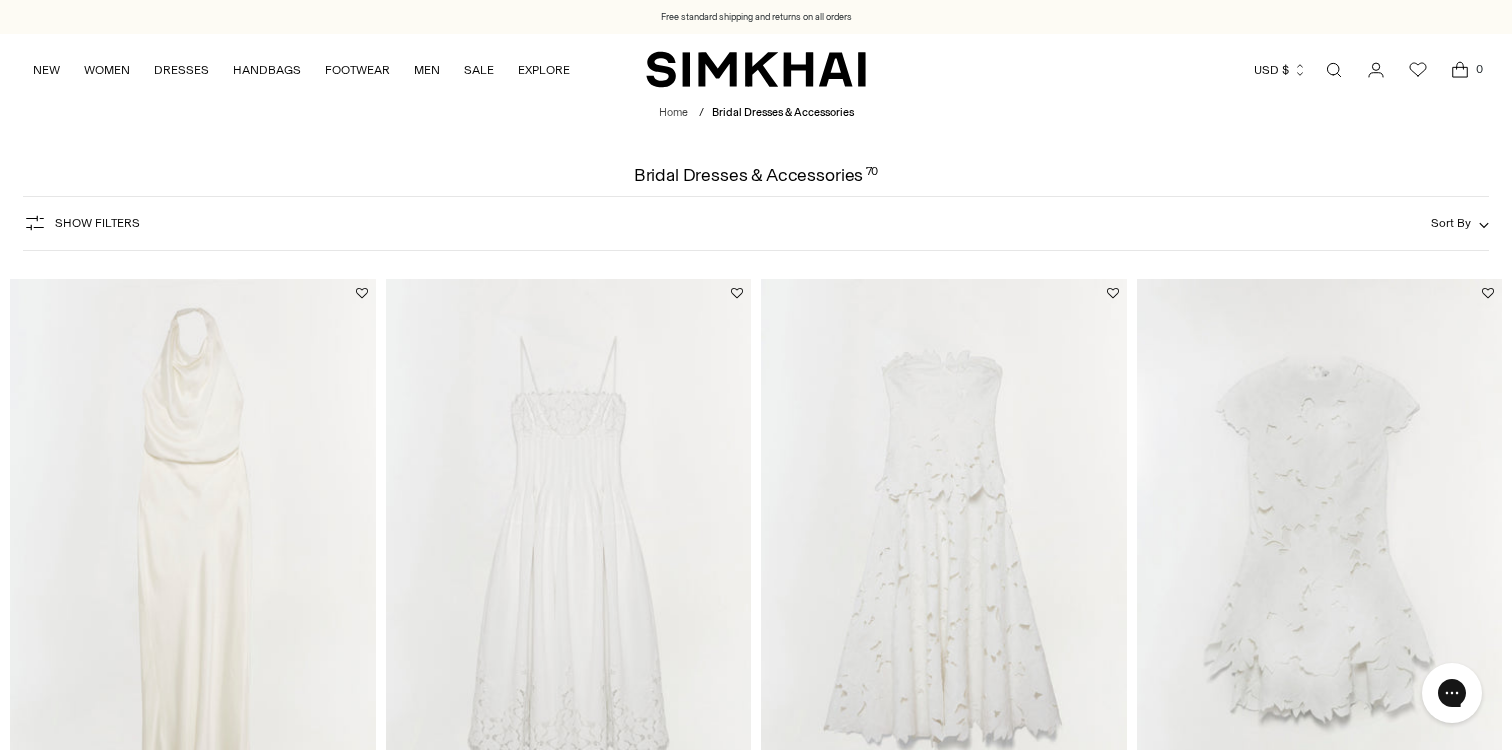 scroll, scrollTop: 0, scrollLeft: 0, axis: both 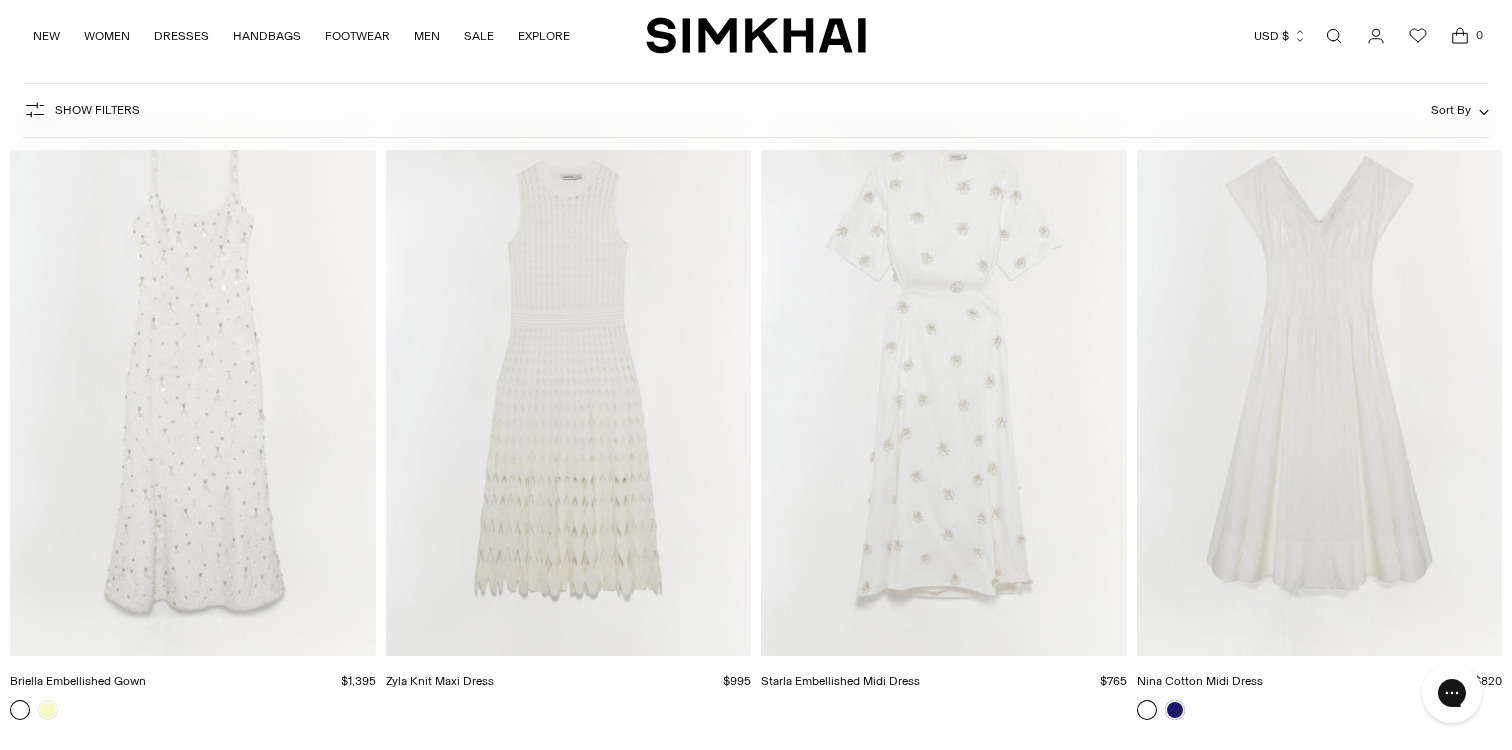 click at bounding box center (0, 0) 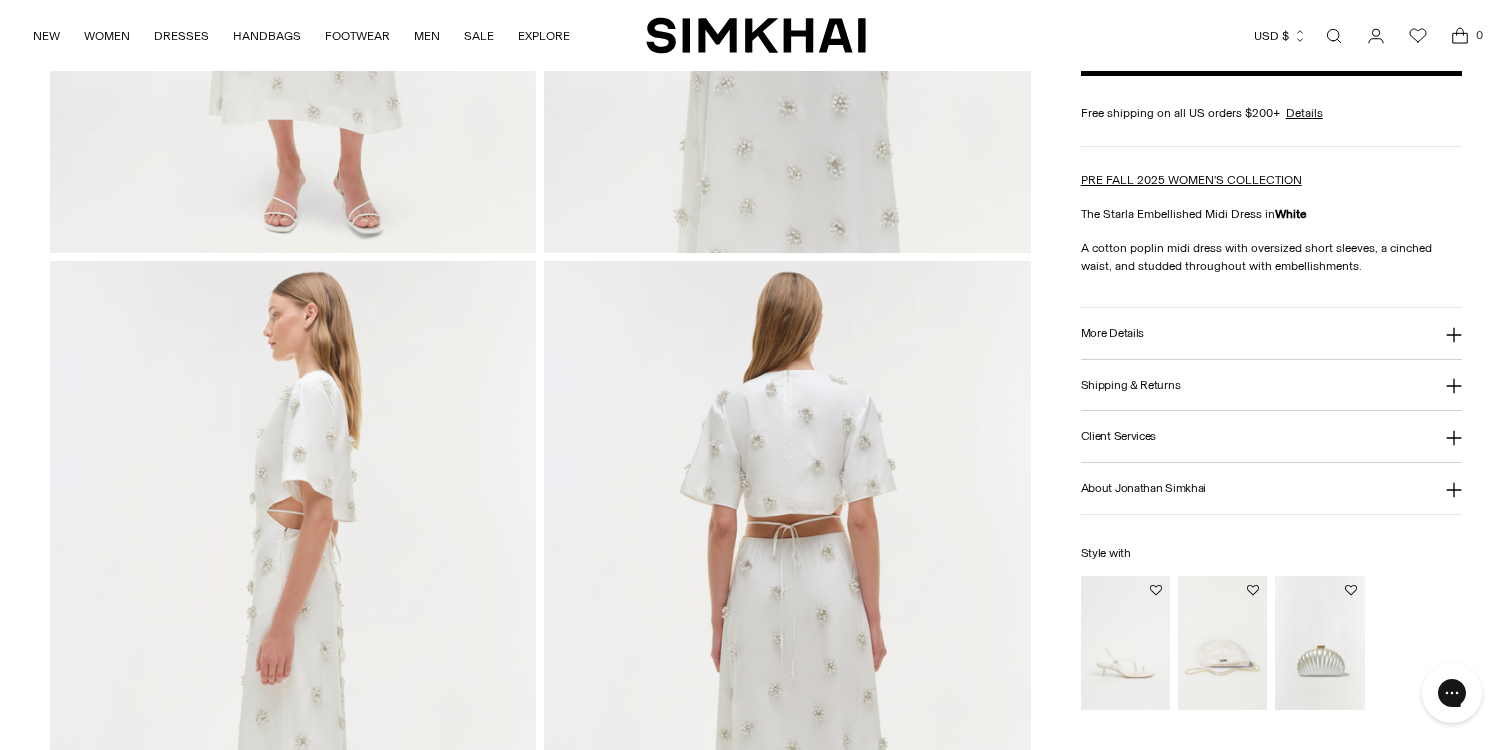 scroll, scrollTop: 914, scrollLeft: 0, axis: vertical 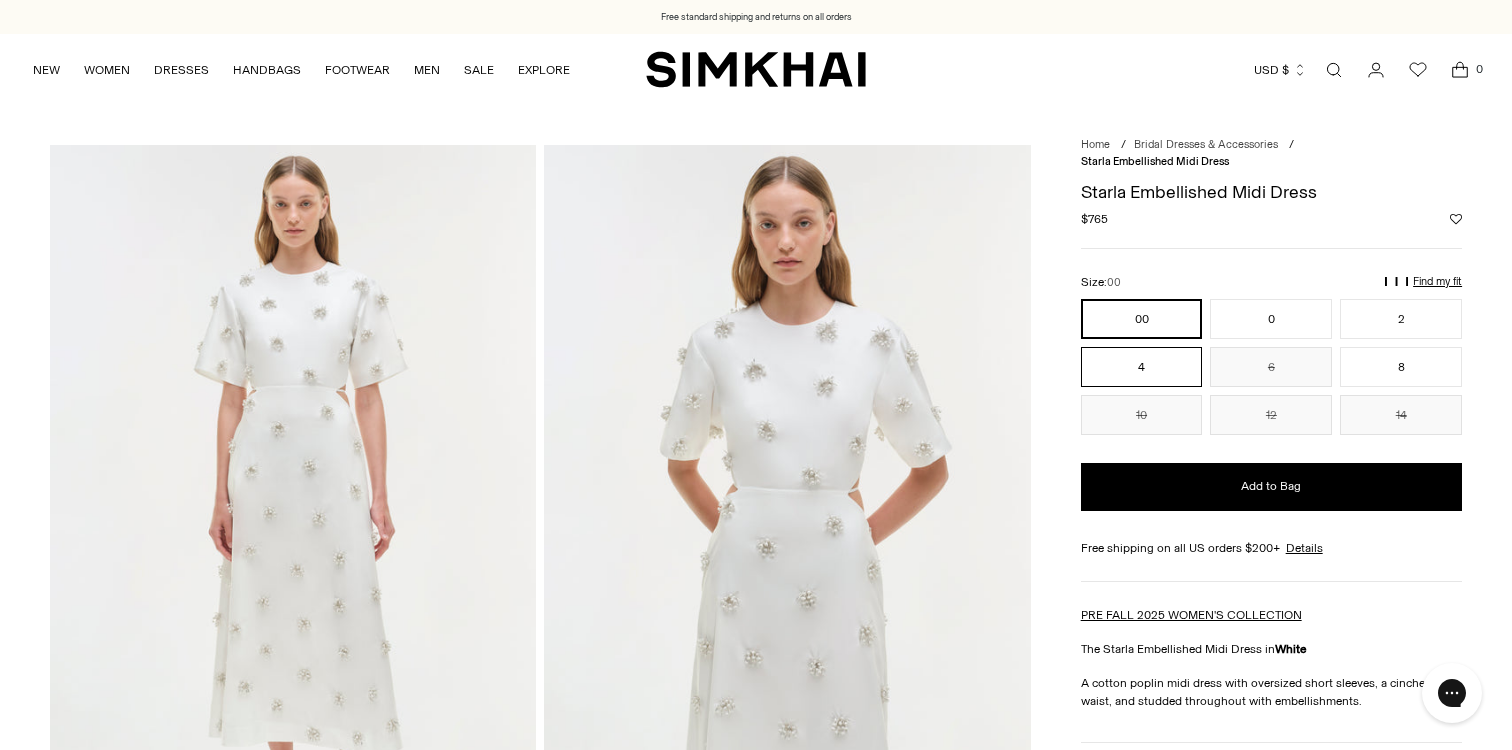 click on "4" at bounding box center (1142, 367) 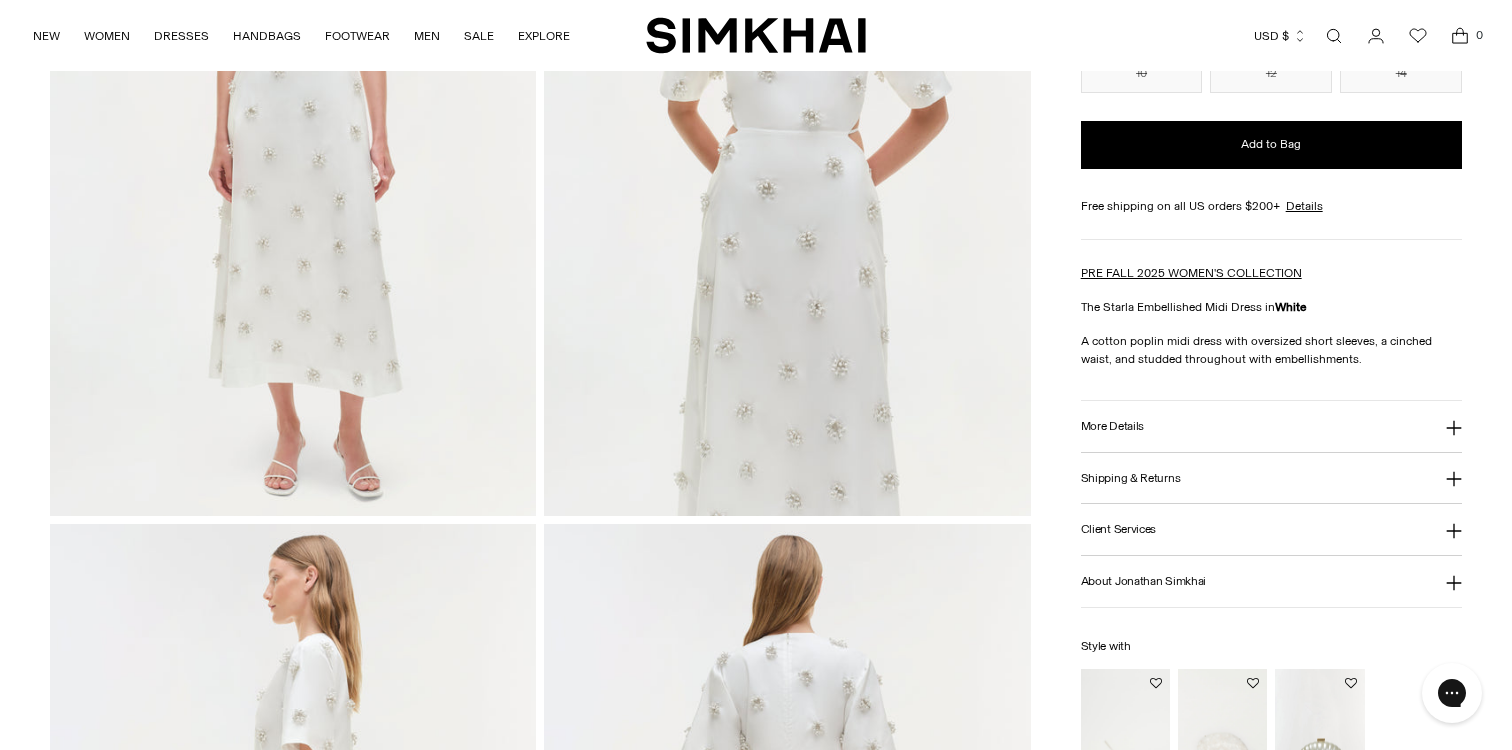 scroll, scrollTop: 108, scrollLeft: 0, axis: vertical 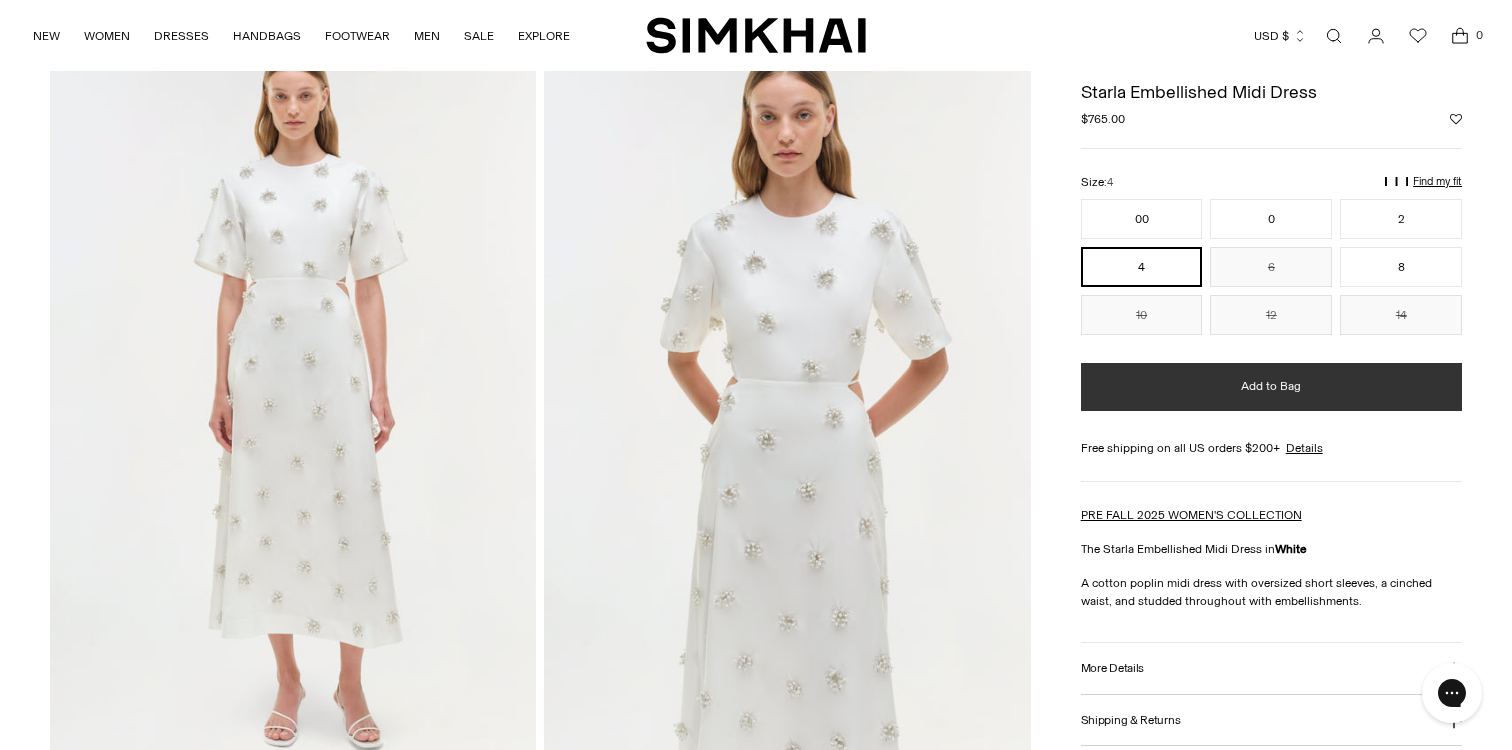click on "Add to Bag" at bounding box center [1271, 388] 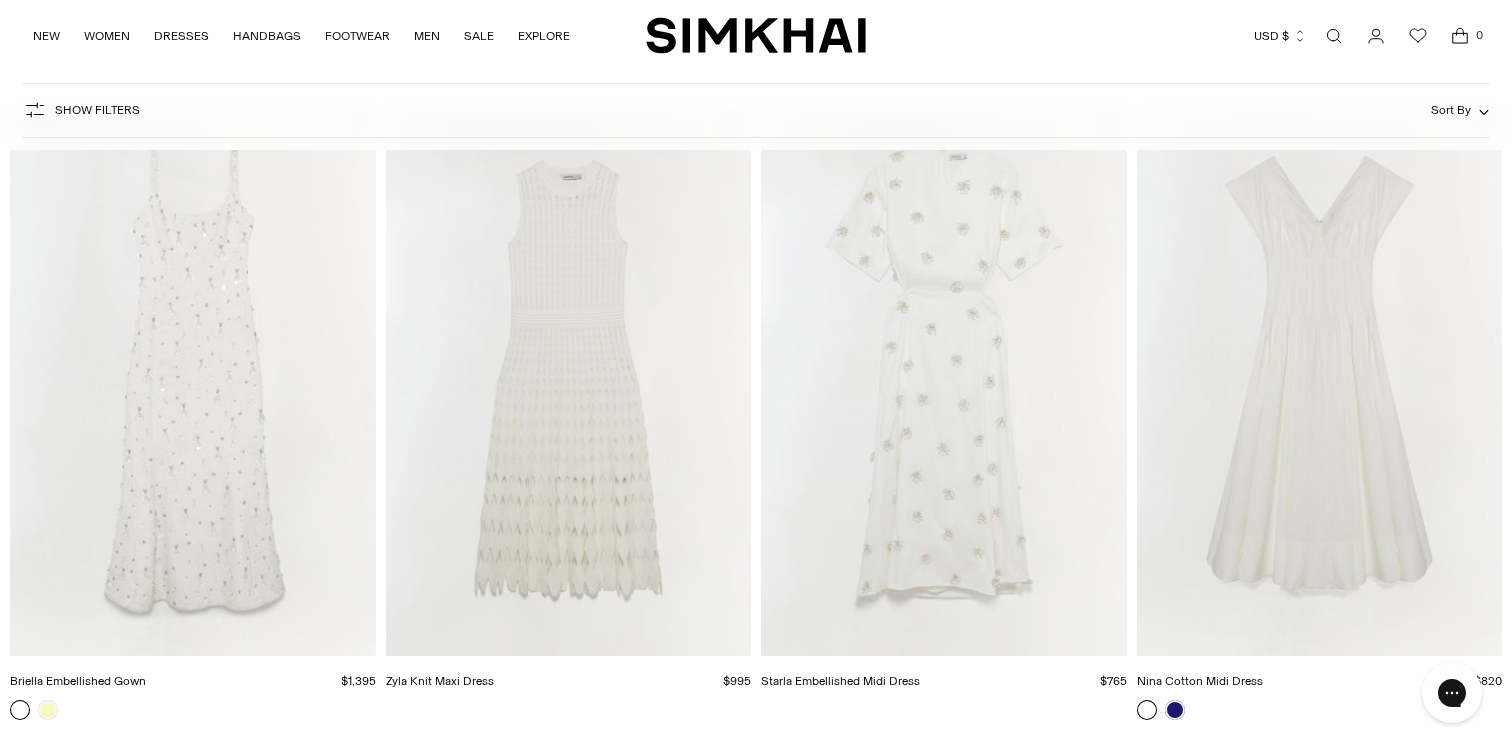 scroll, scrollTop: 0, scrollLeft: 0, axis: both 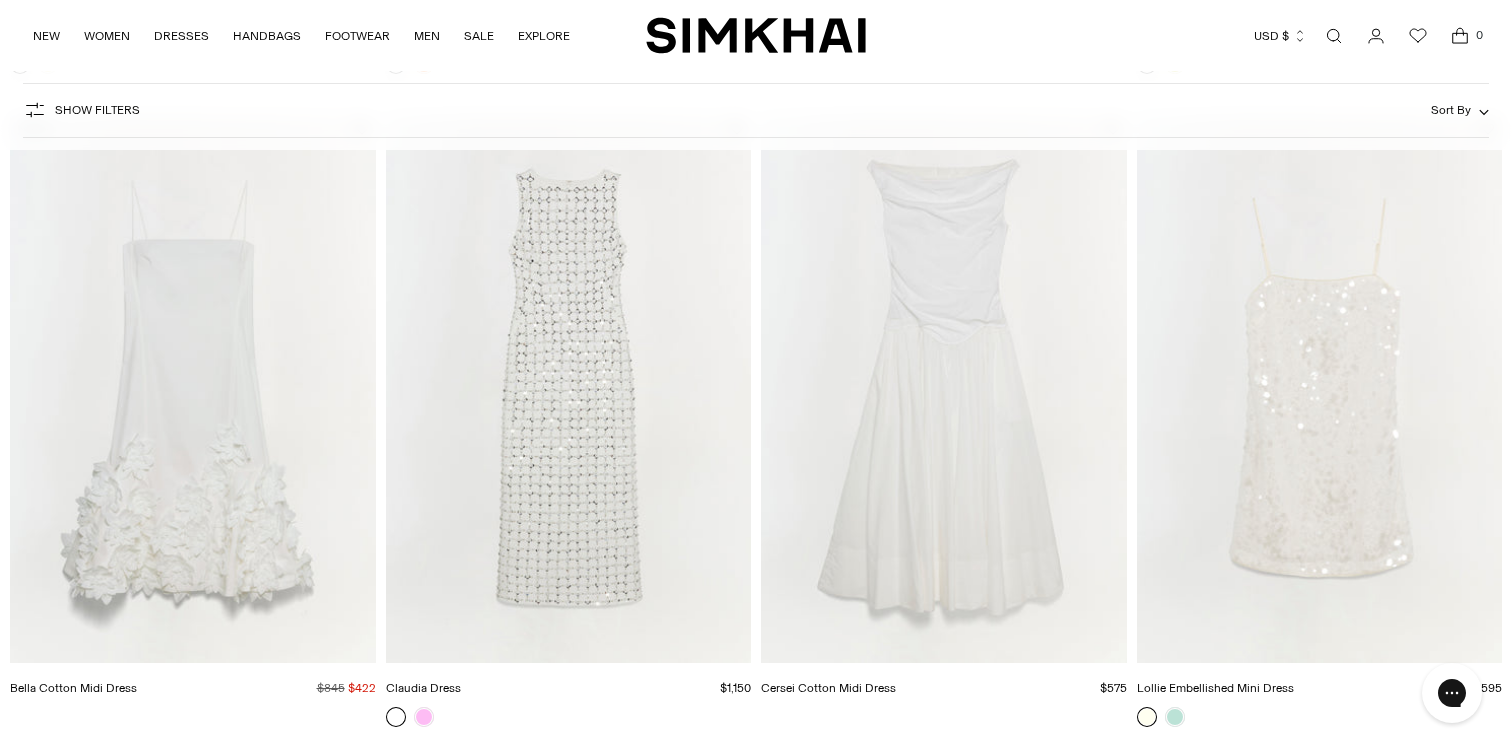 click at bounding box center (0, 0) 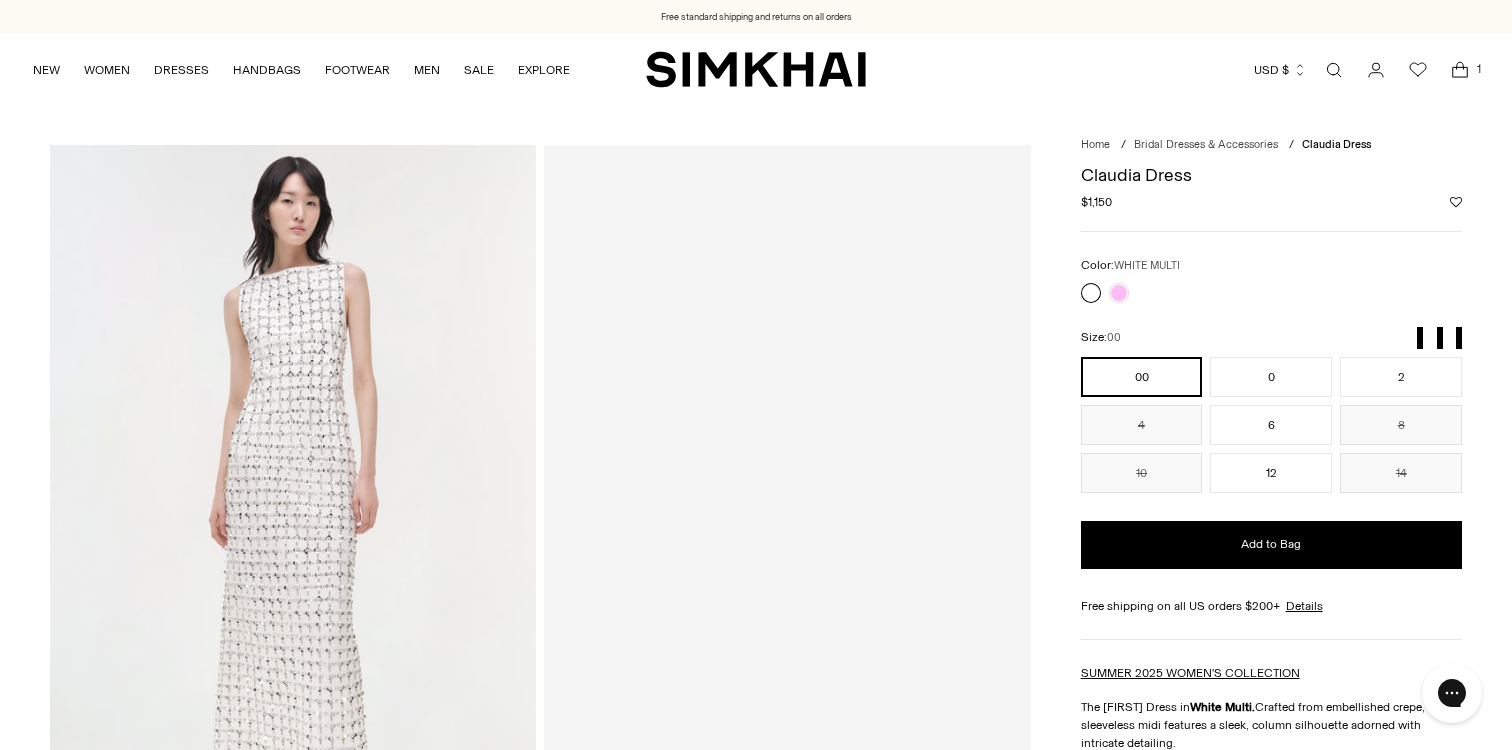 scroll, scrollTop: 0, scrollLeft: 0, axis: both 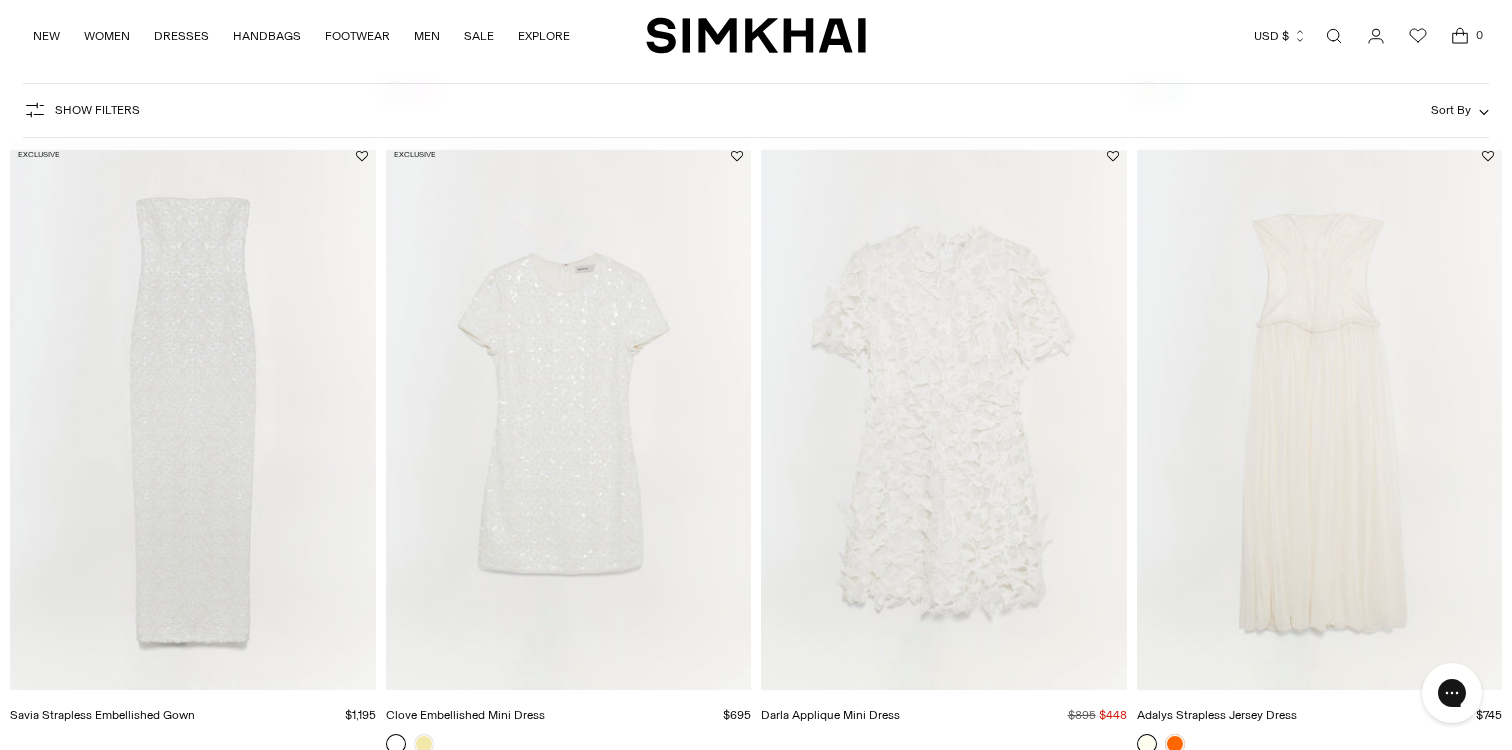 click at bounding box center (0, 0) 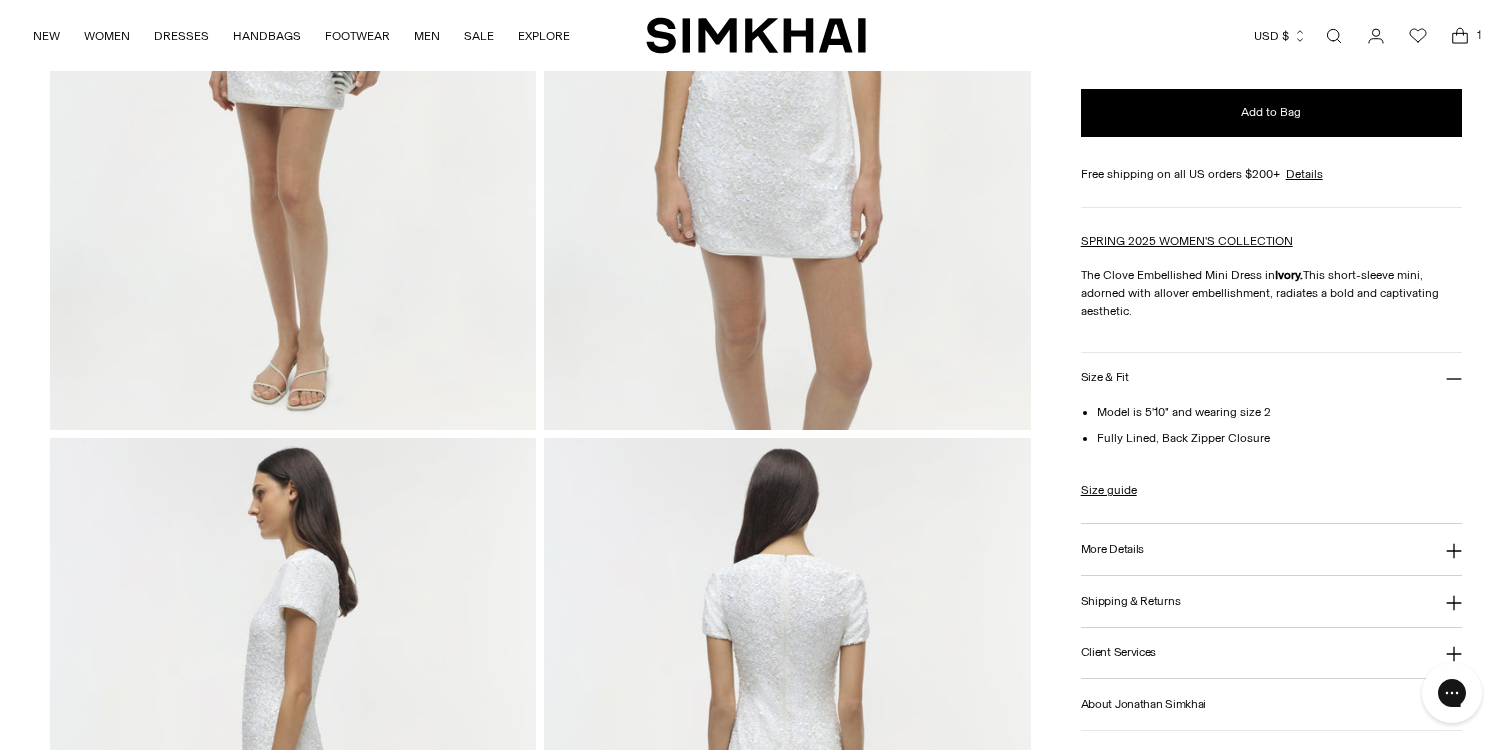 scroll, scrollTop: 734, scrollLeft: 0, axis: vertical 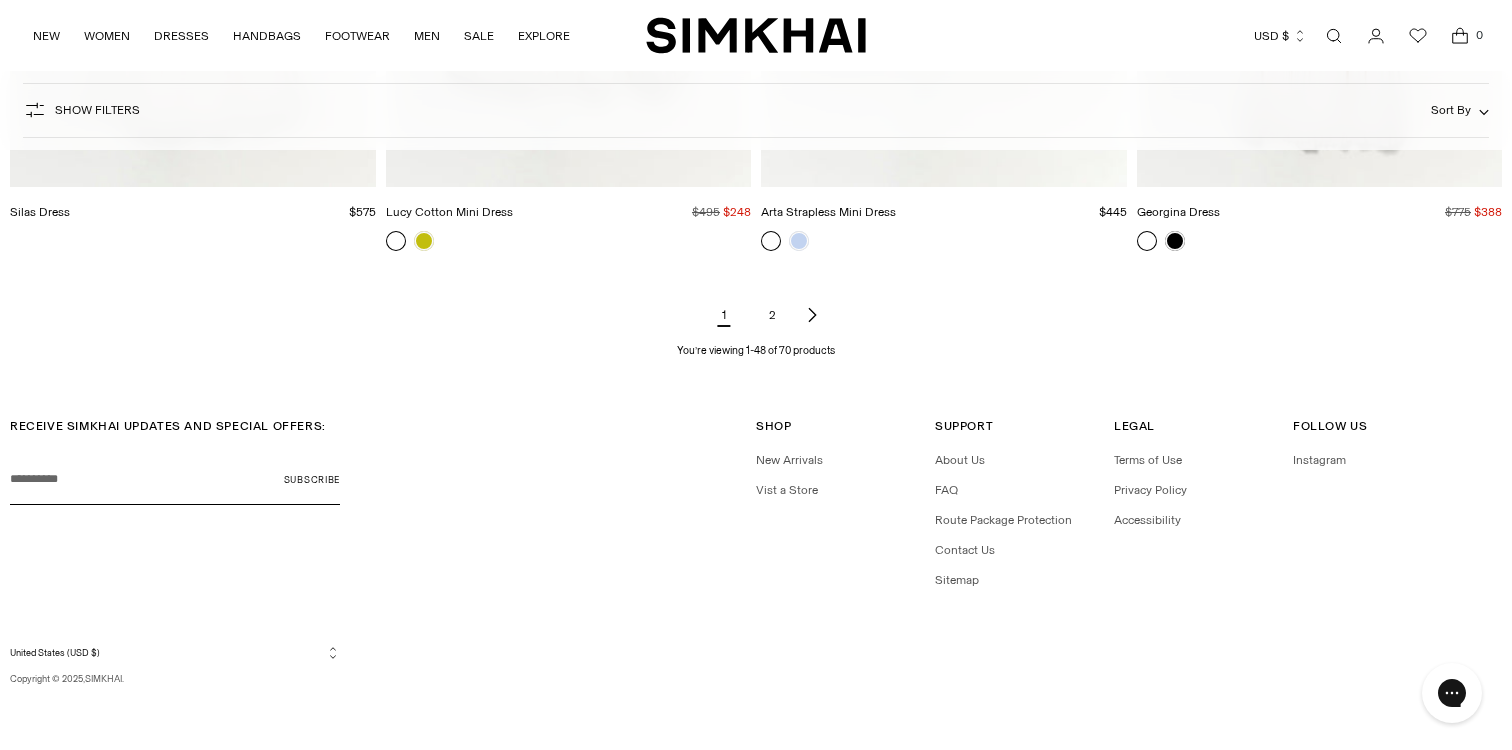 click on "2" at bounding box center [772, 315] 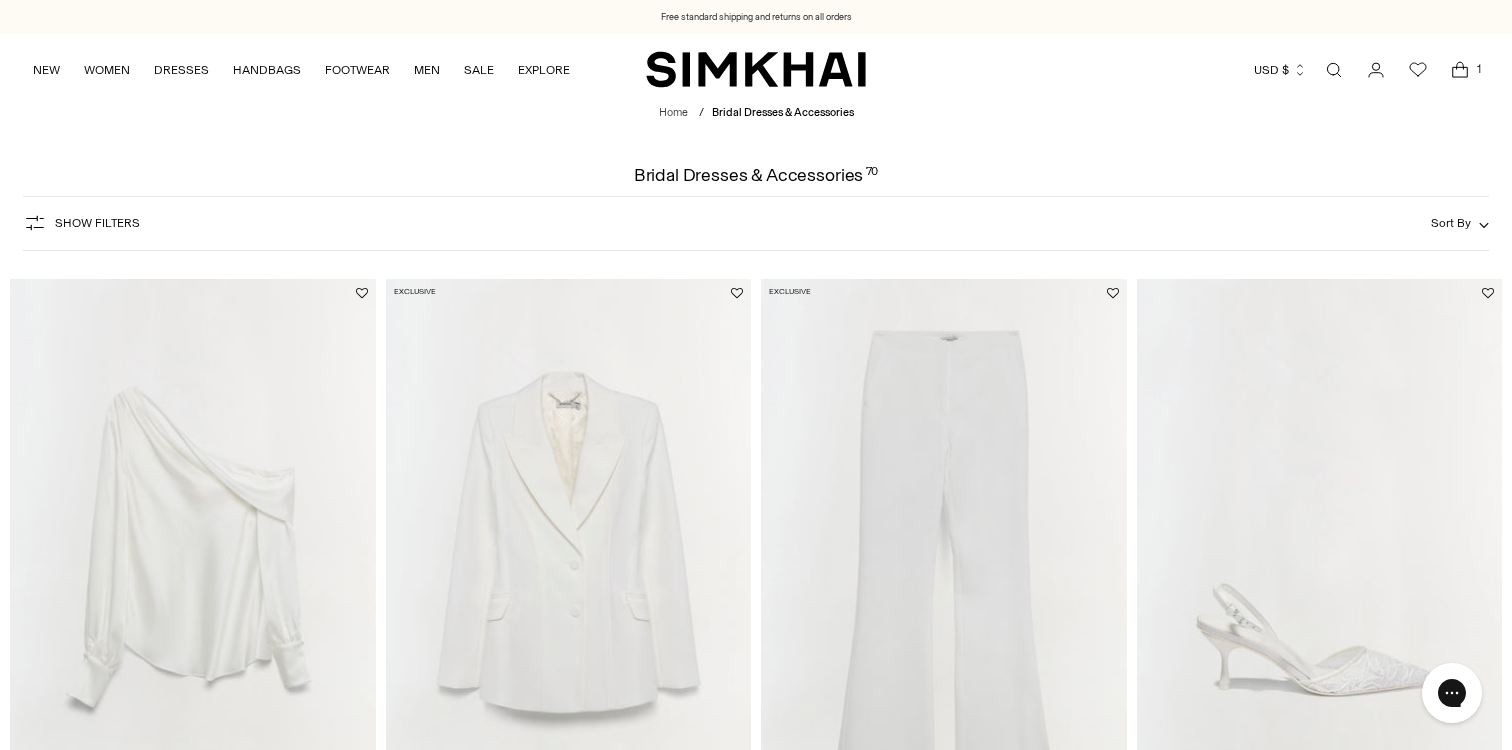 scroll, scrollTop: 0, scrollLeft: 0, axis: both 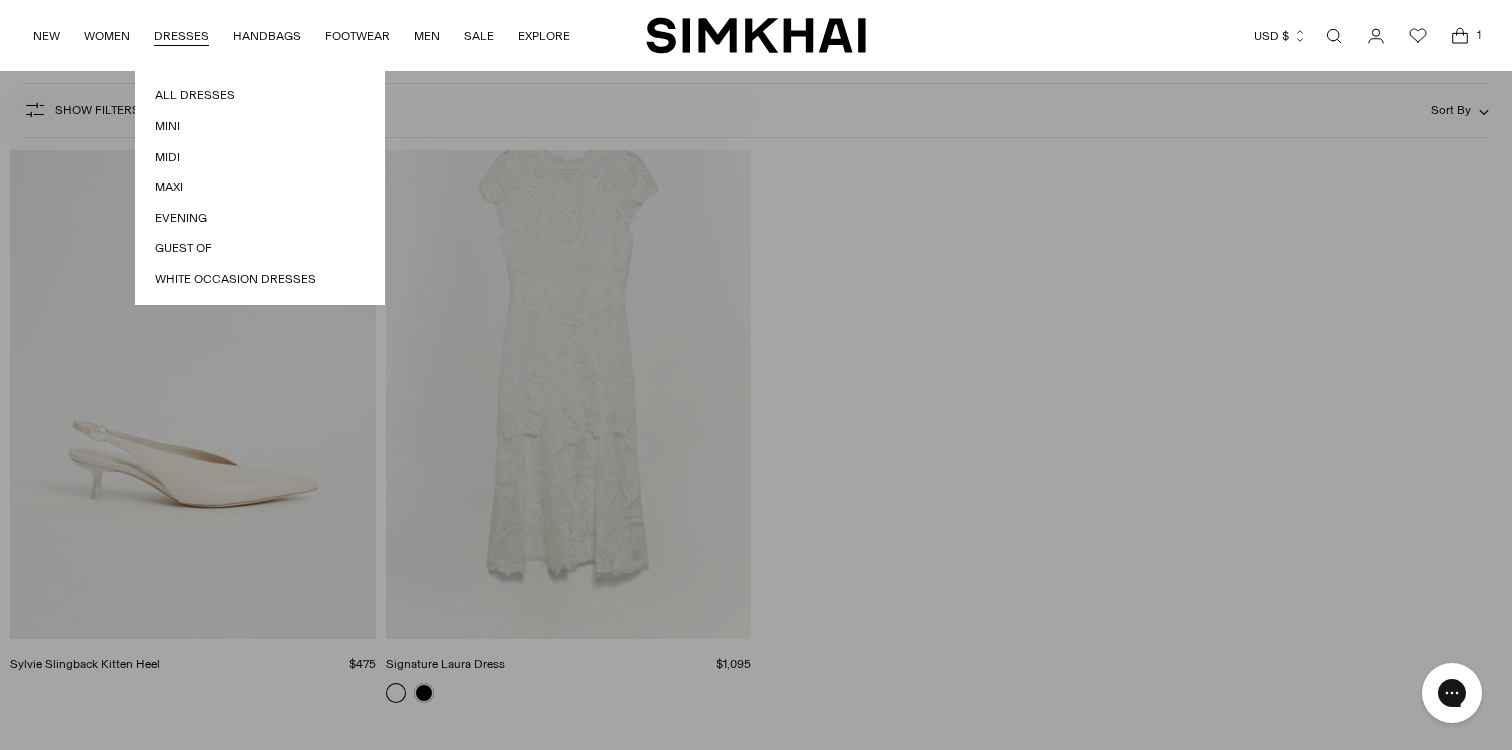 click on "DRESSES" at bounding box center (181, 36) 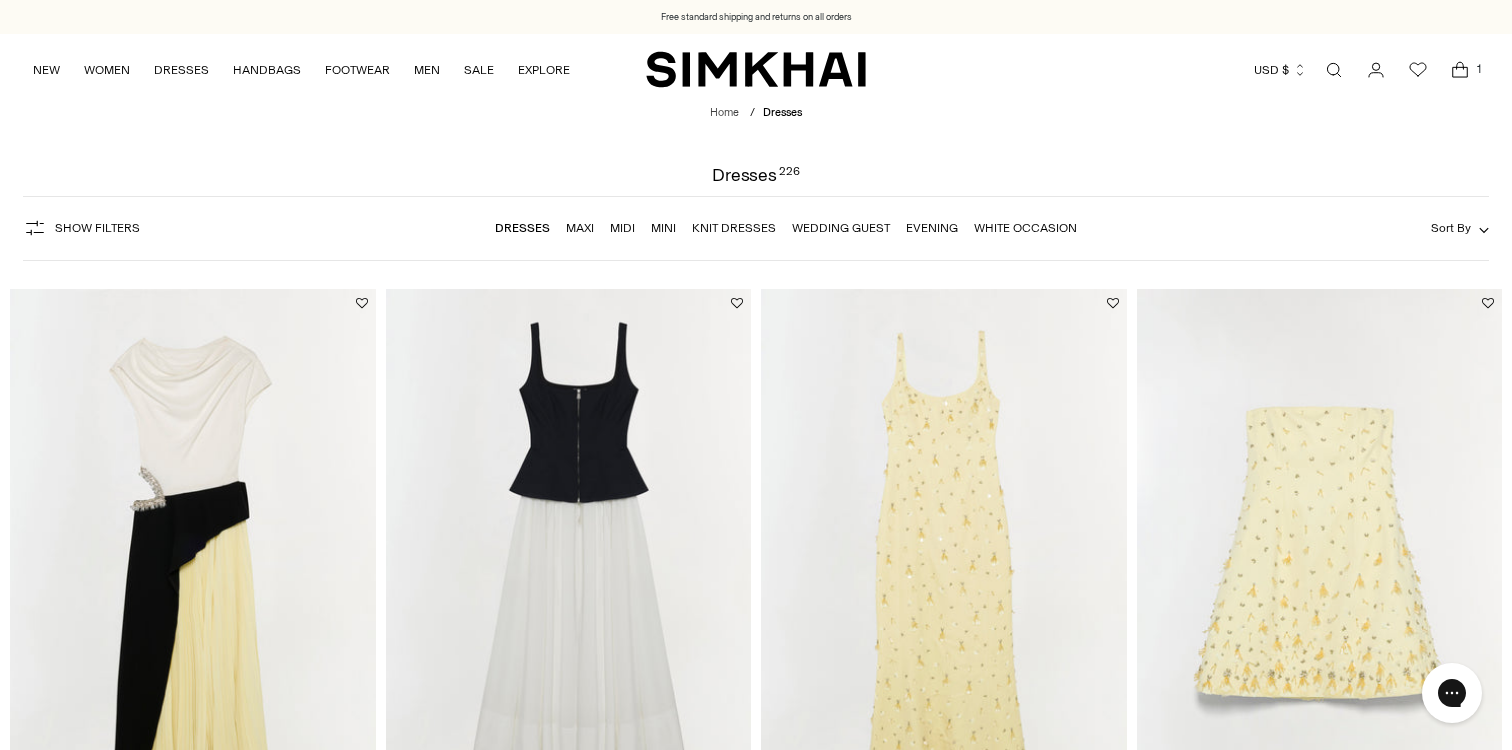 scroll, scrollTop: 0, scrollLeft: 0, axis: both 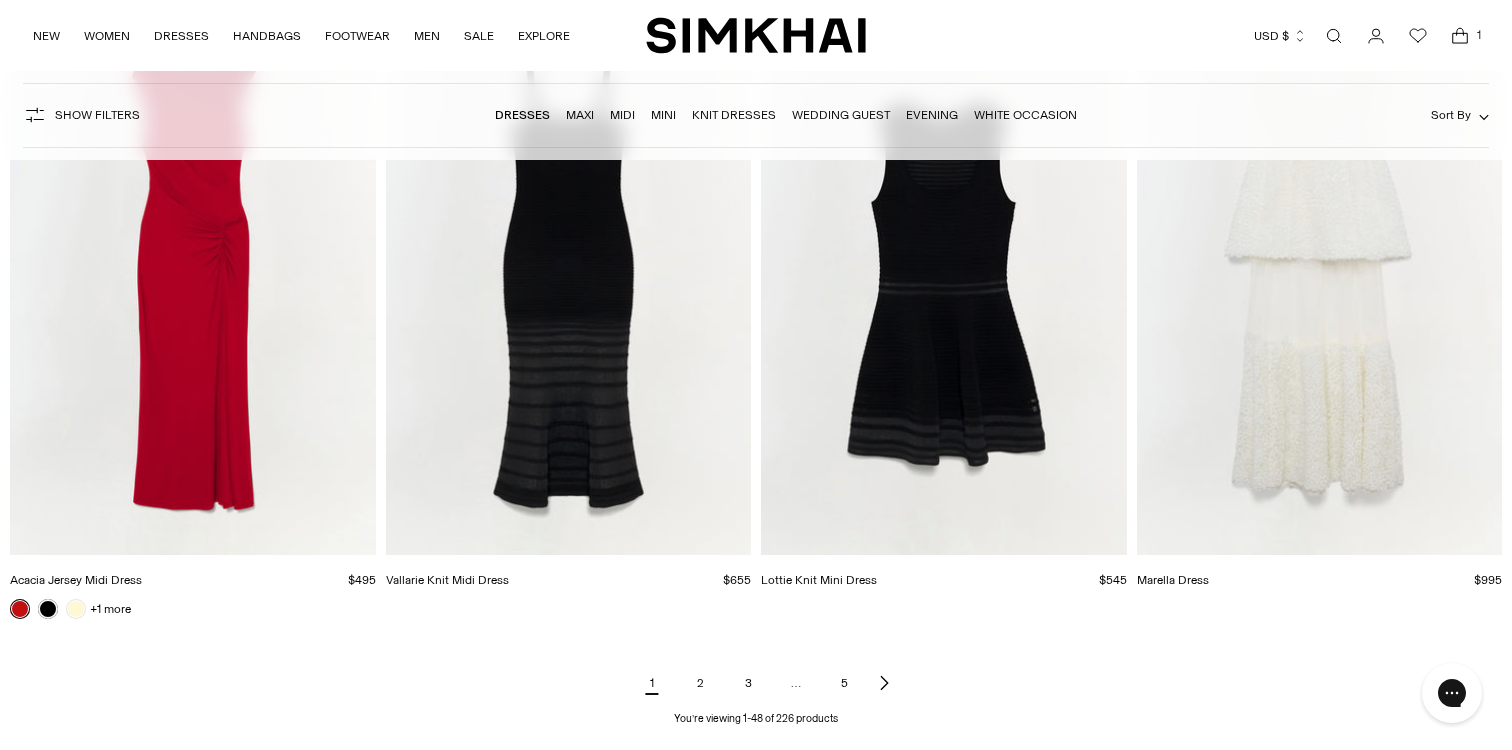click on "2" at bounding box center [700, 683] 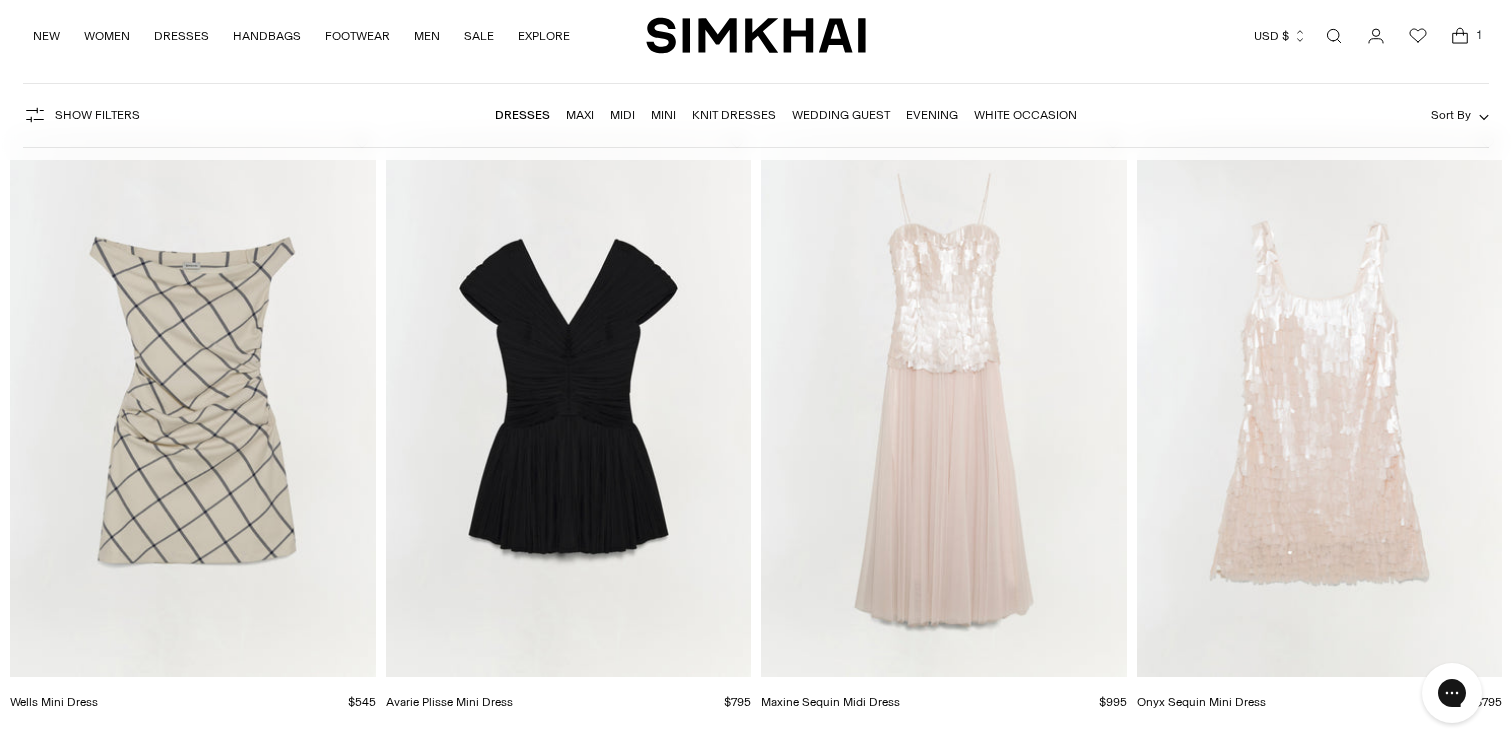 scroll, scrollTop: 185, scrollLeft: 0, axis: vertical 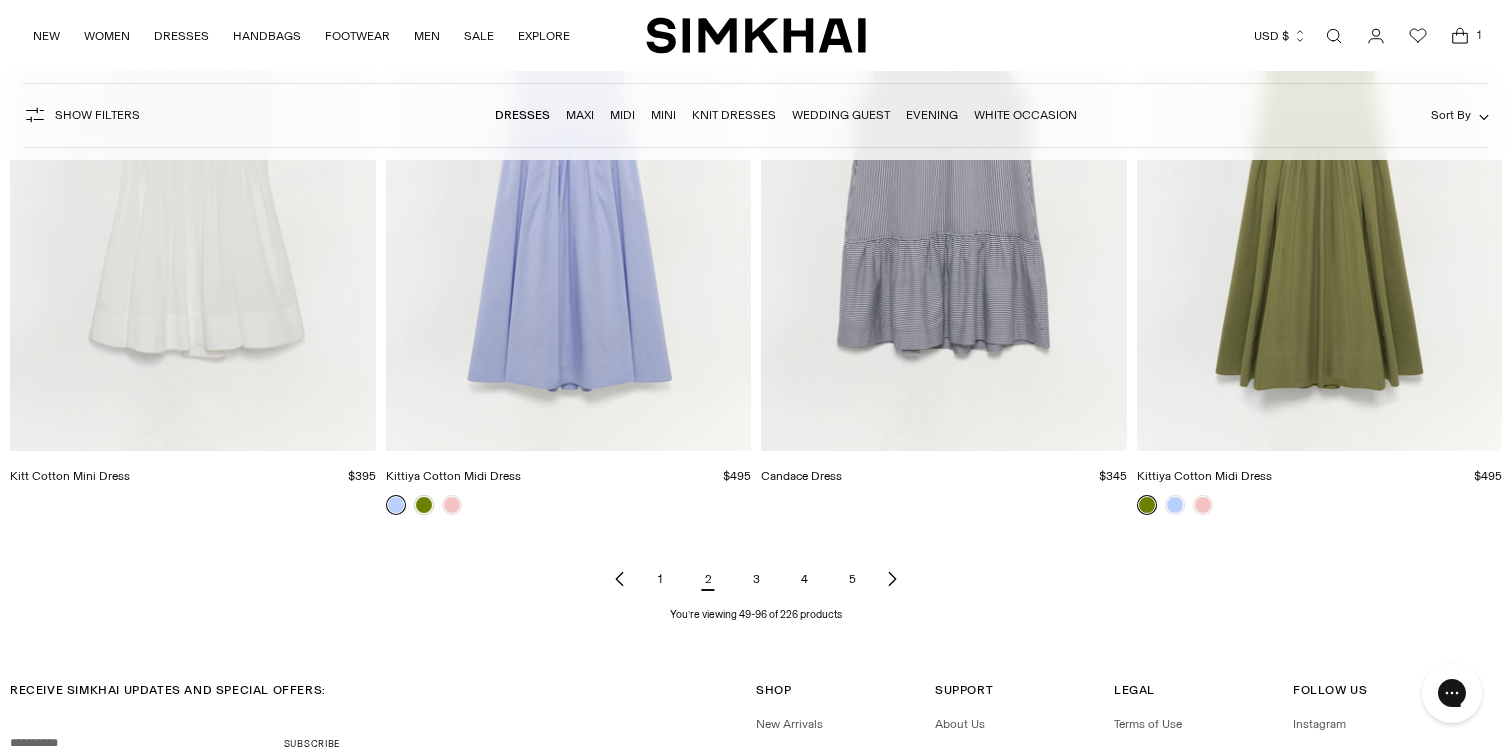 click on "3" at bounding box center (756, 579) 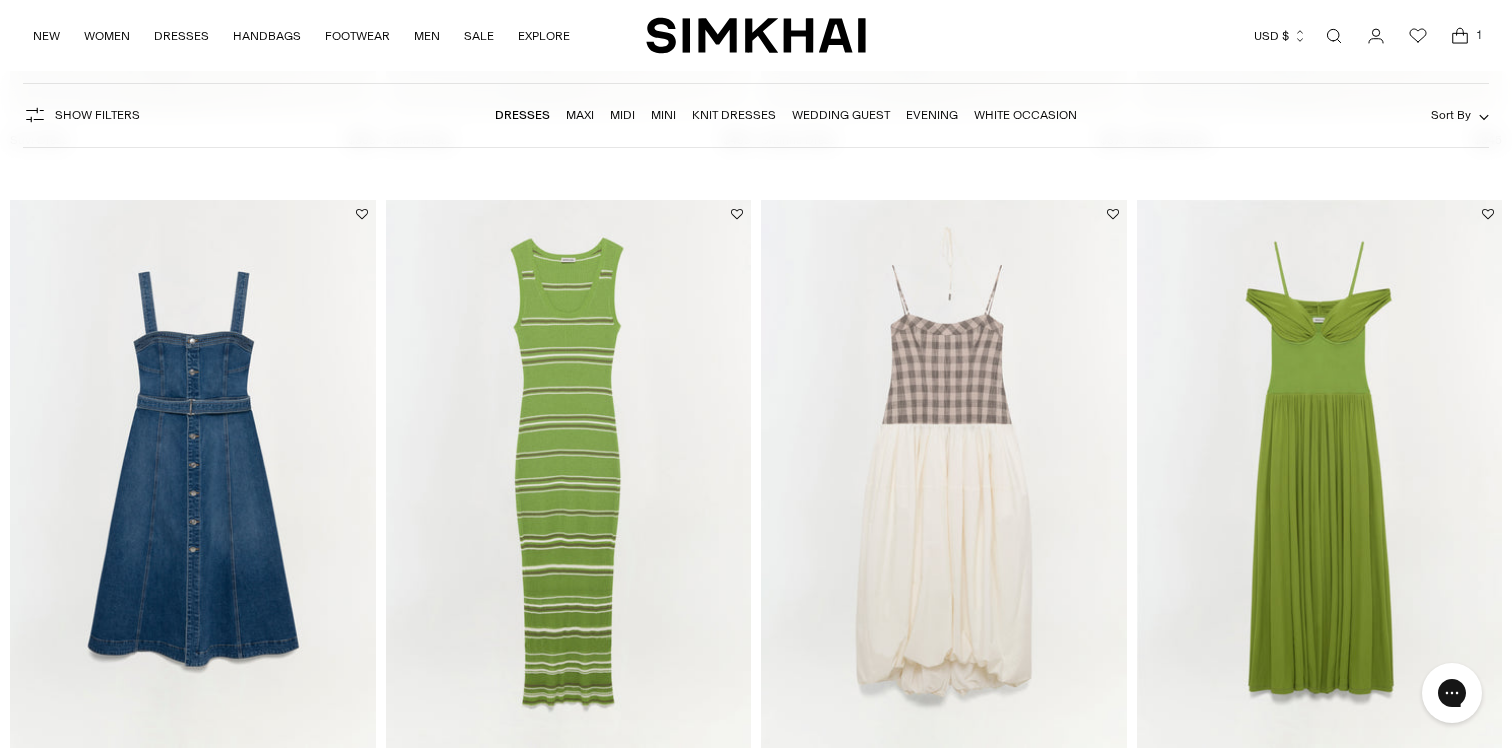 scroll, scrollTop: 1204, scrollLeft: 0, axis: vertical 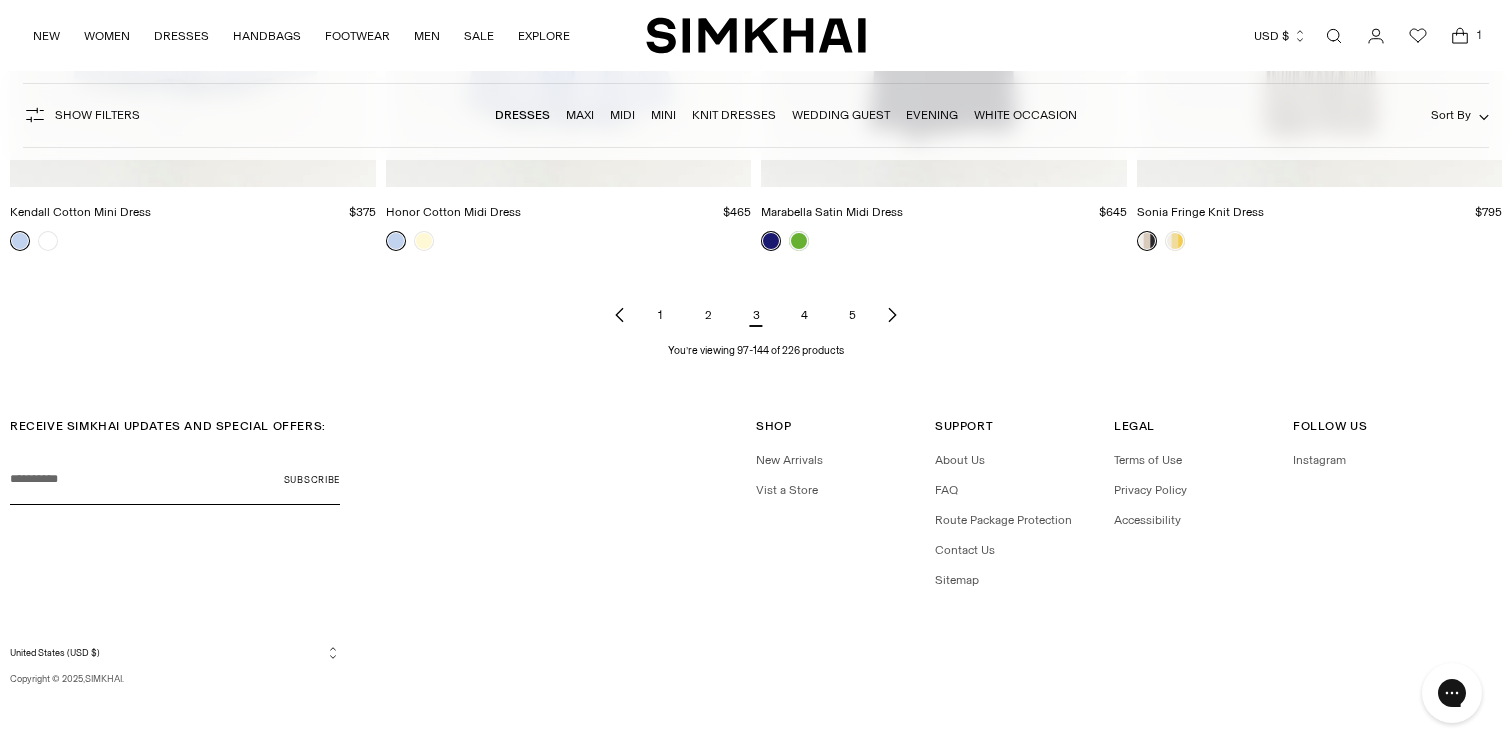 click on "4" at bounding box center [804, 315] 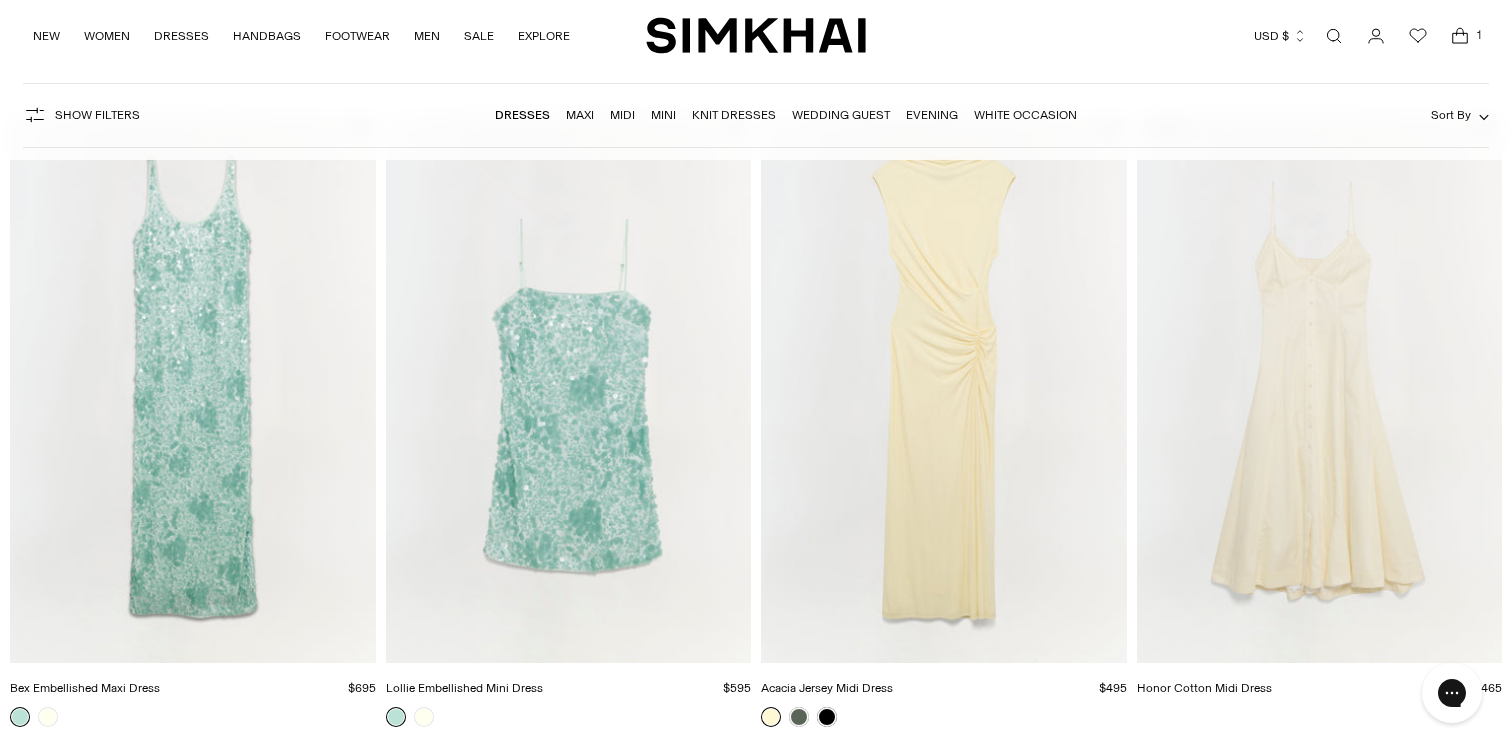 scroll, scrollTop: 705, scrollLeft: 0, axis: vertical 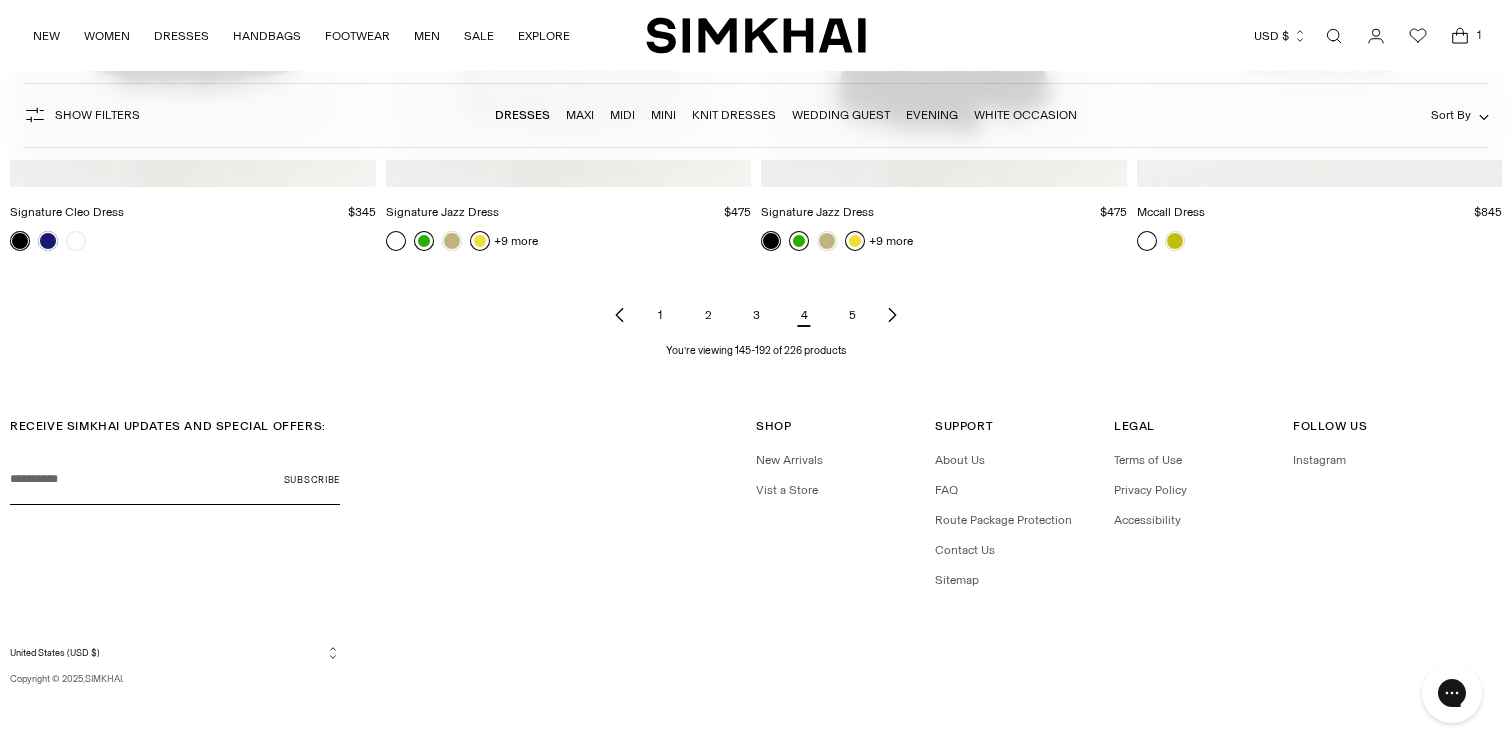 click on "5" at bounding box center (852, 315) 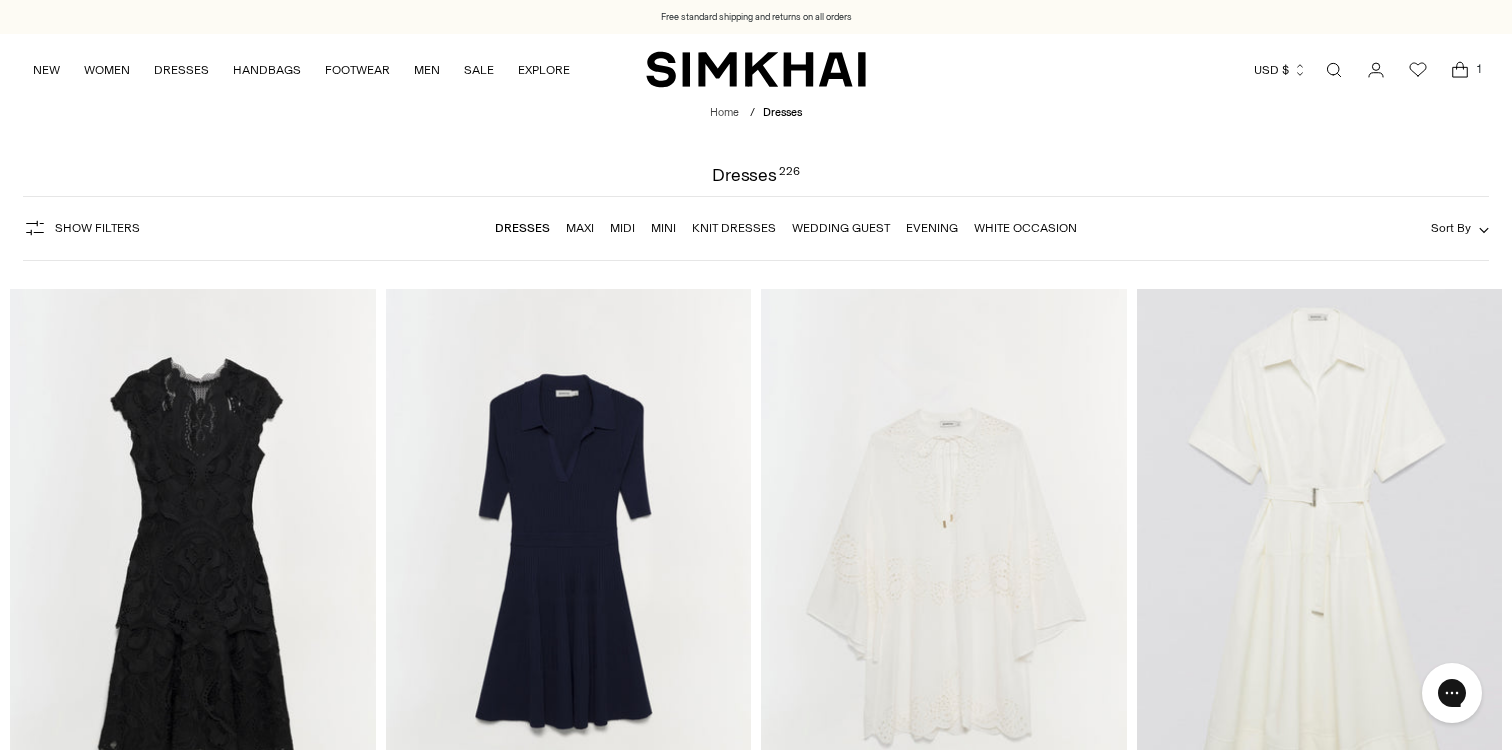 scroll, scrollTop: 0, scrollLeft: 0, axis: both 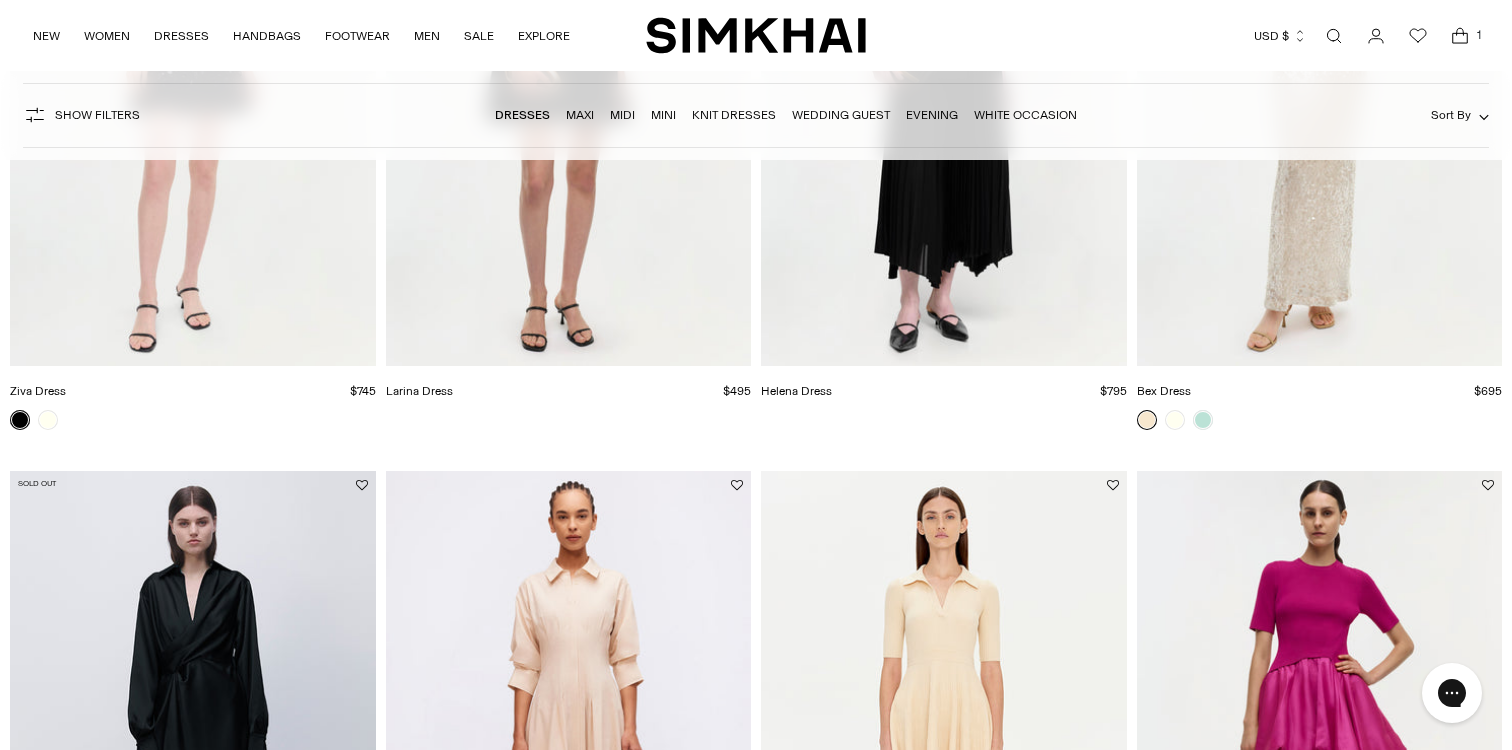 click at bounding box center (1175, 420) 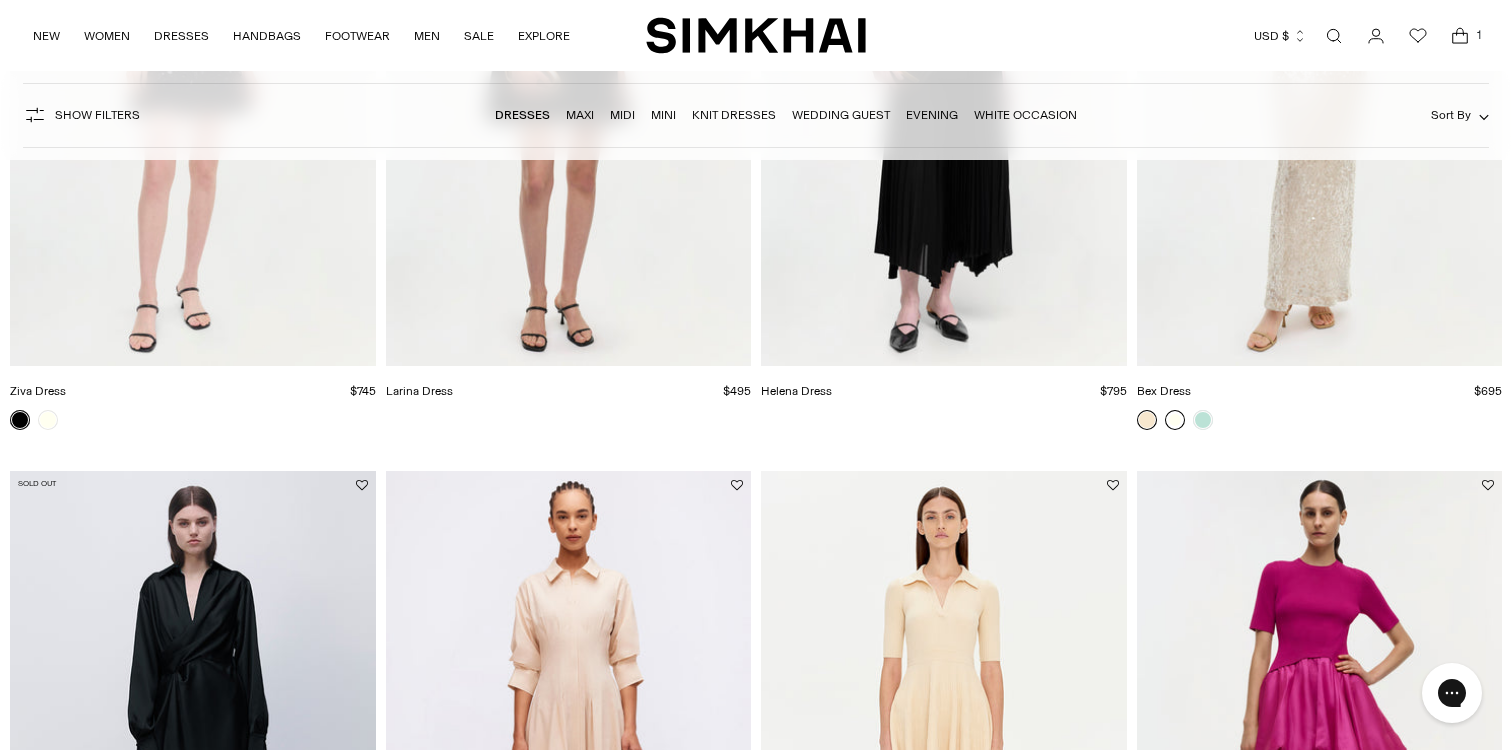 click at bounding box center (1175, 420) 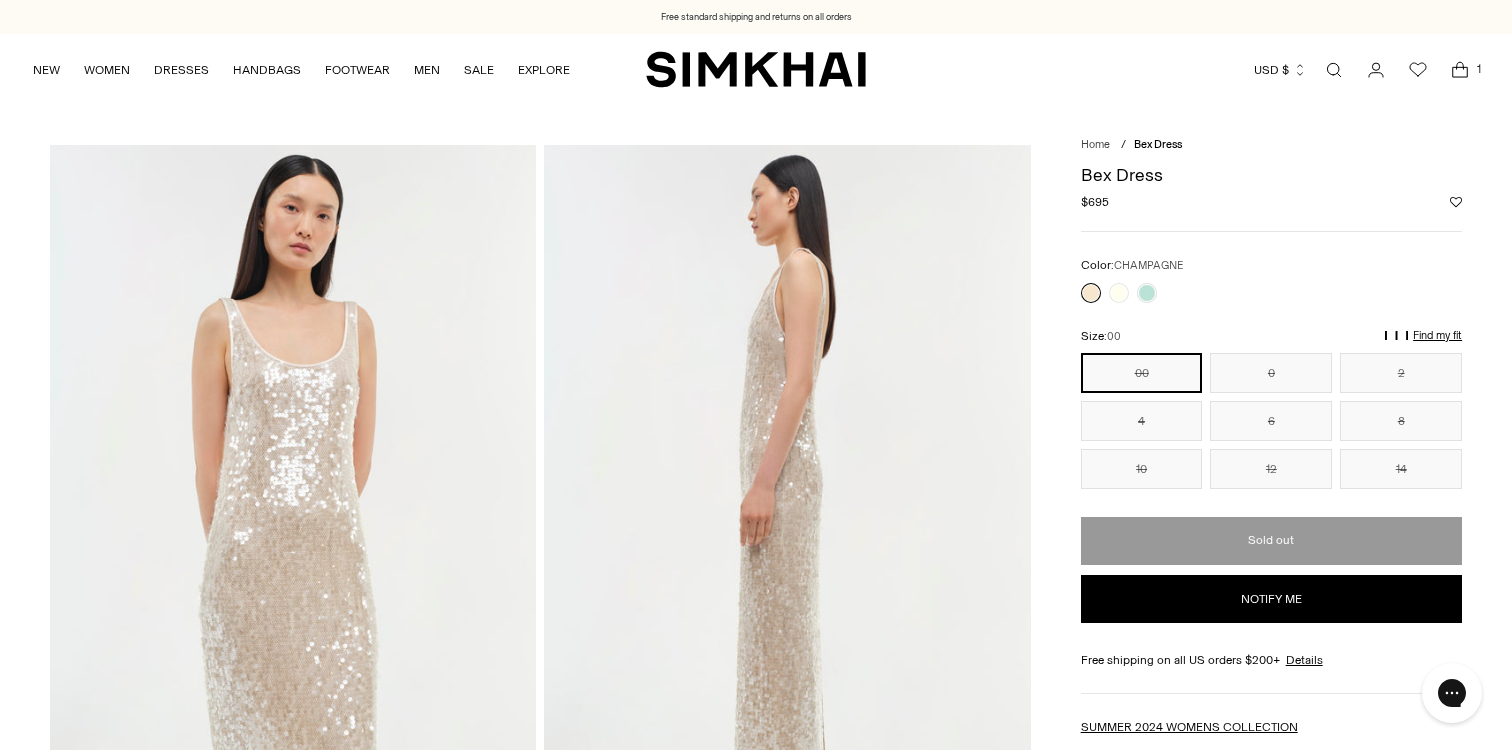 scroll, scrollTop: 680, scrollLeft: 0, axis: vertical 